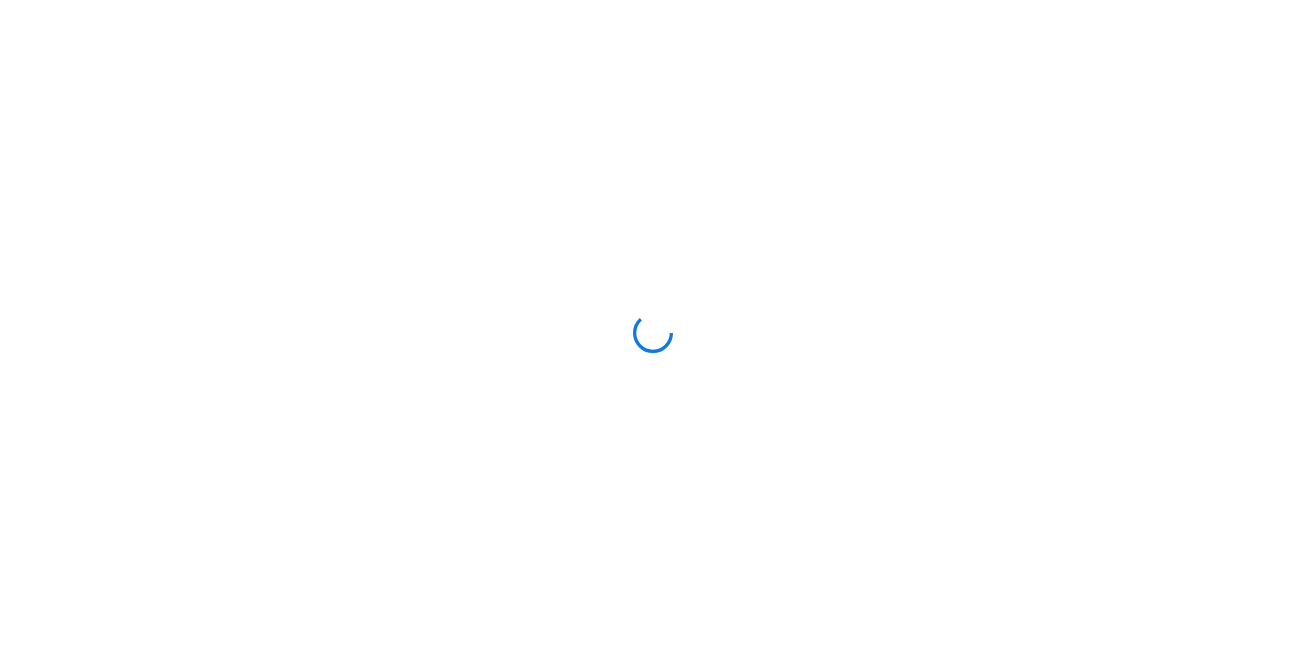 scroll, scrollTop: 0, scrollLeft: 0, axis: both 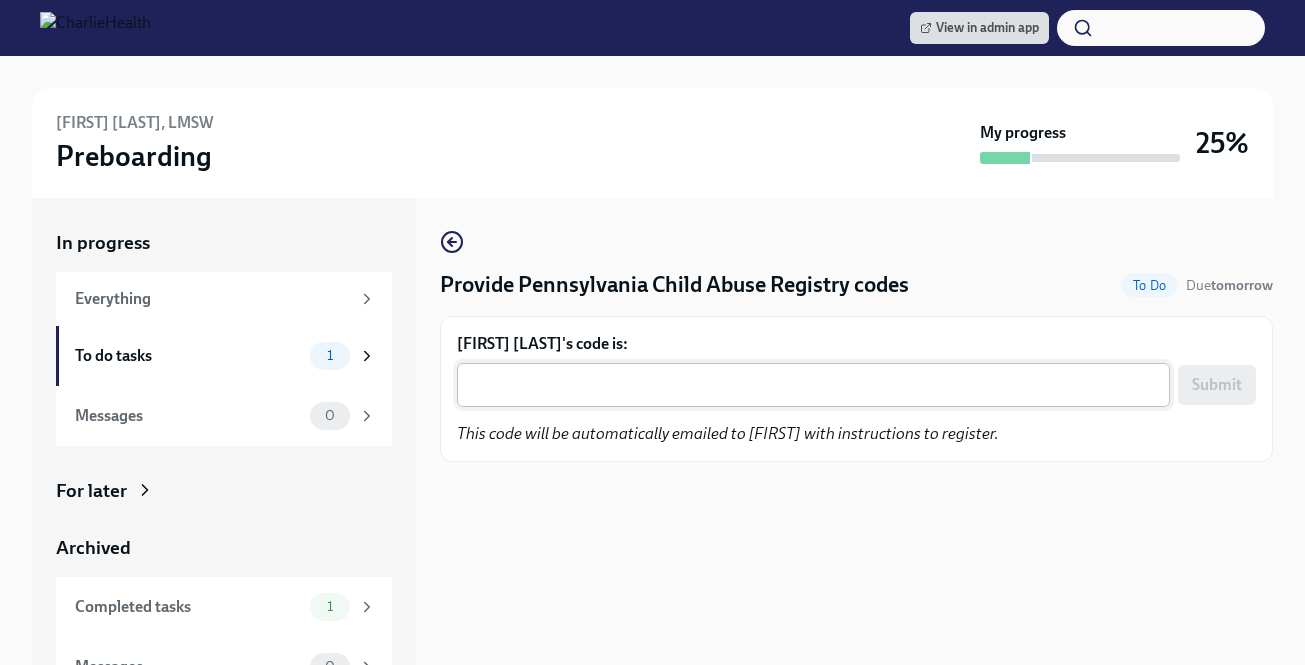 click on "[FIRST] [LAST]'s code is:" at bounding box center (813, 385) 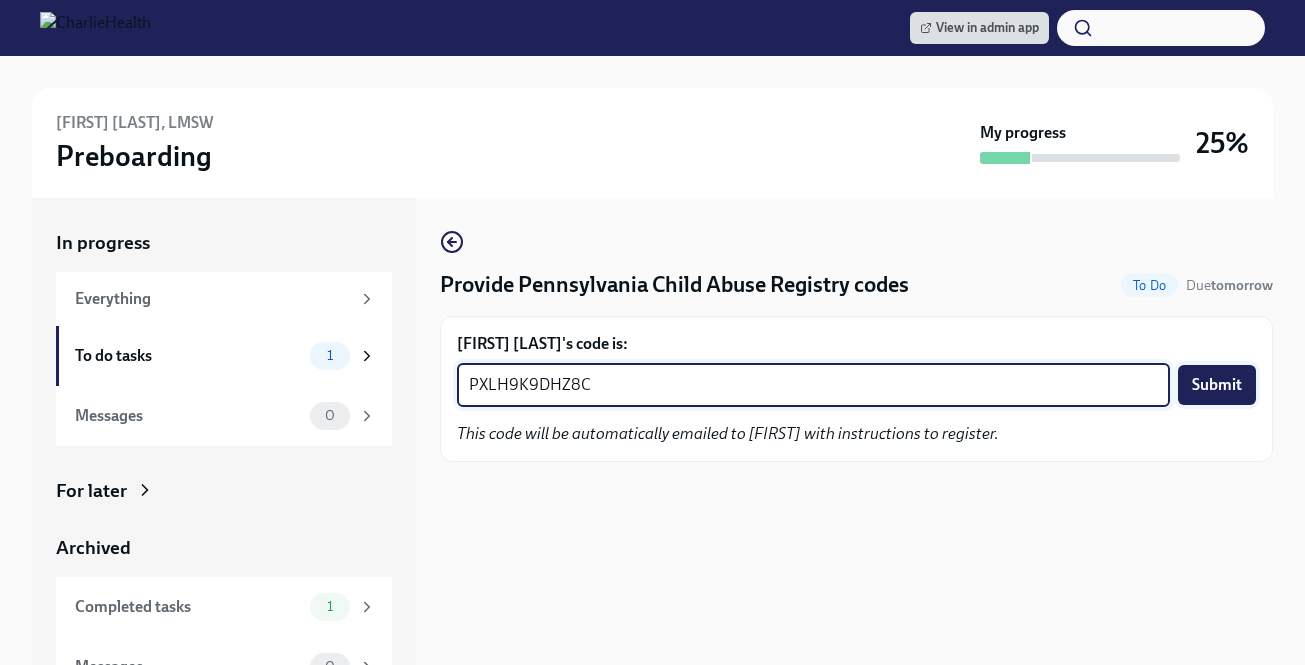 type on "PXLH9K9DHZ8C" 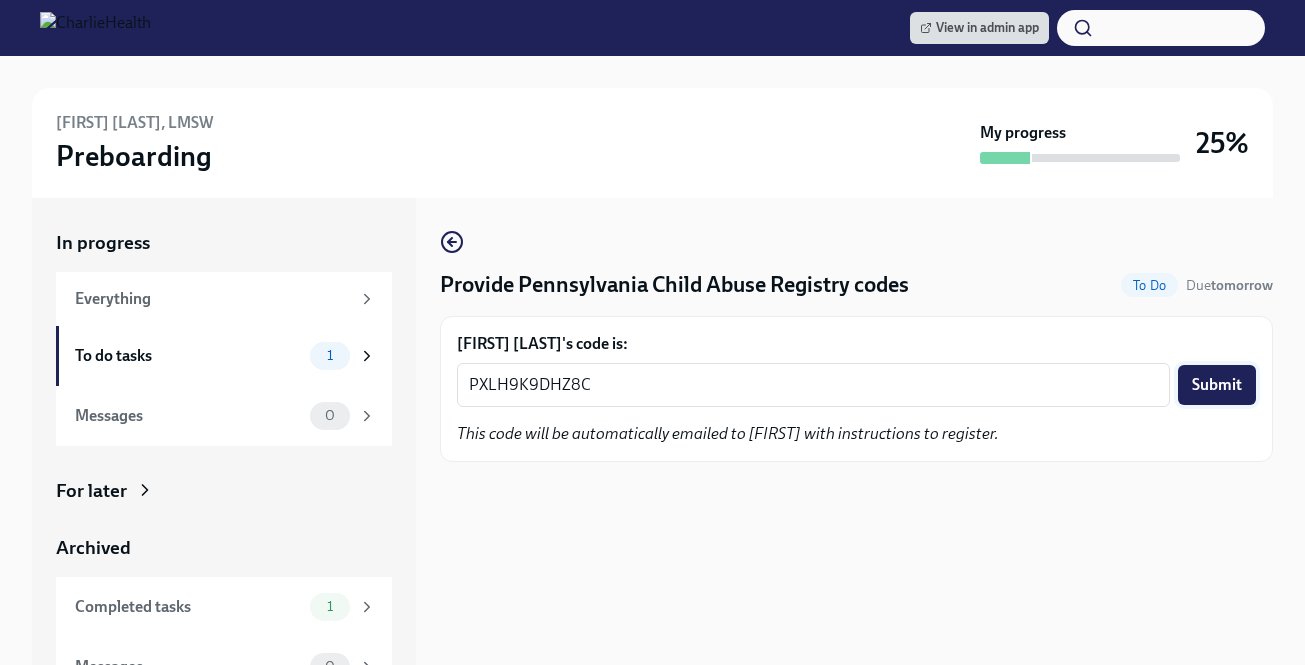 click on "Submit" at bounding box center (1217, 385) 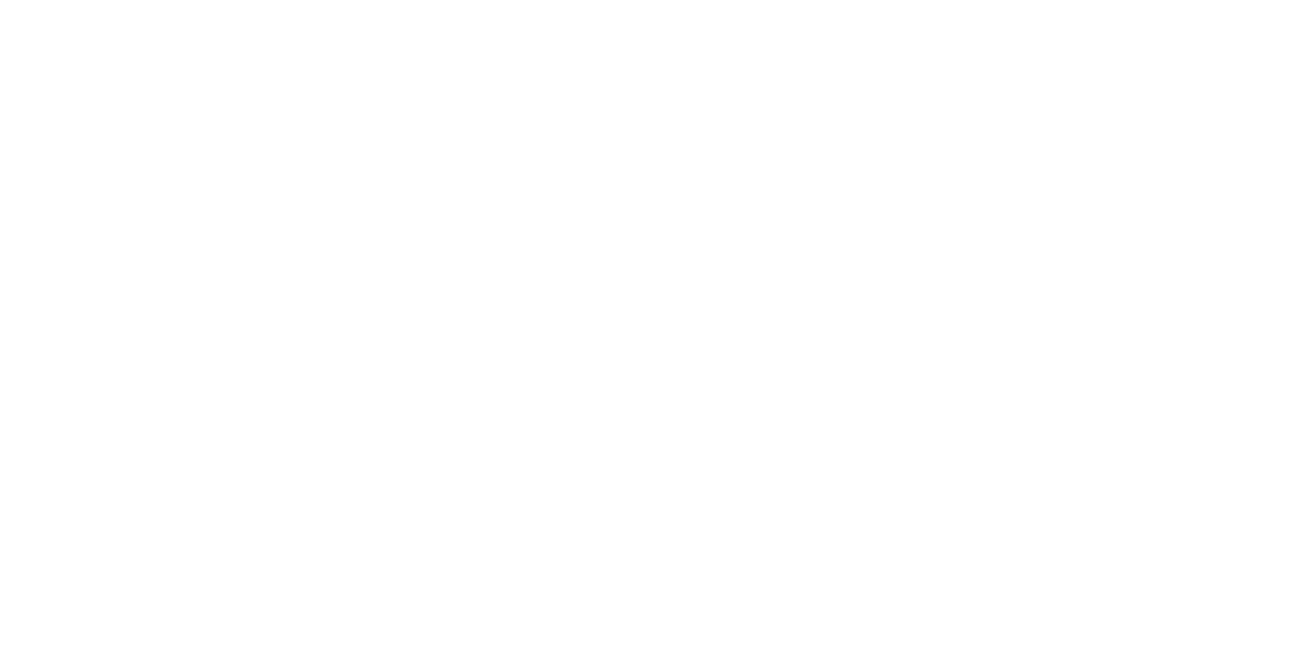 scroll, scrollTop: 0, scrollLeft: 0, axis: both 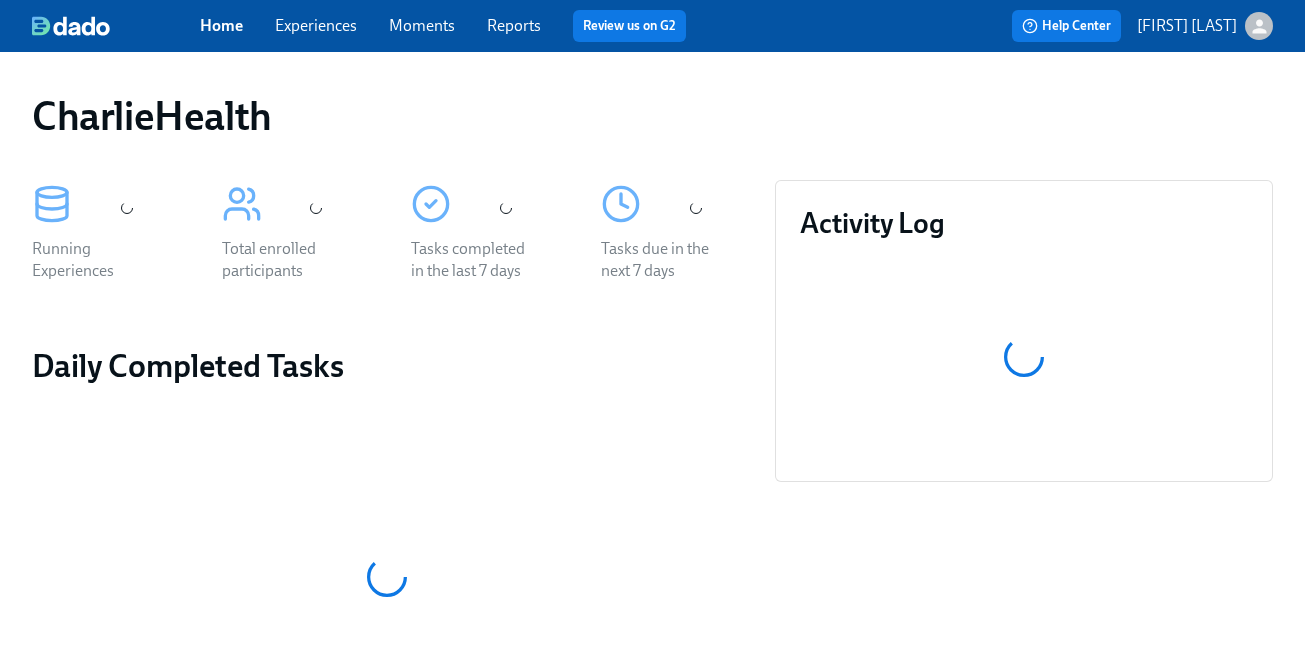click on "Experiences" at bounding box center (316, 25) 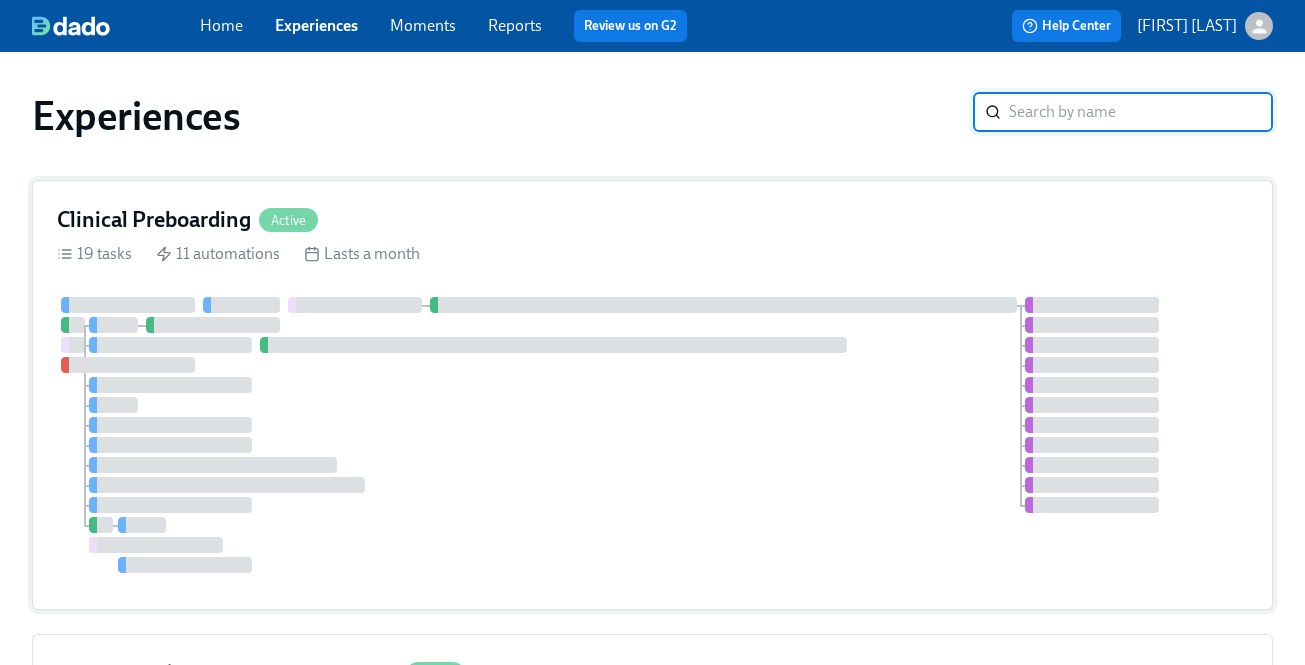 click on "Clinical Preboarding Active" at bounding box center (652, 220) 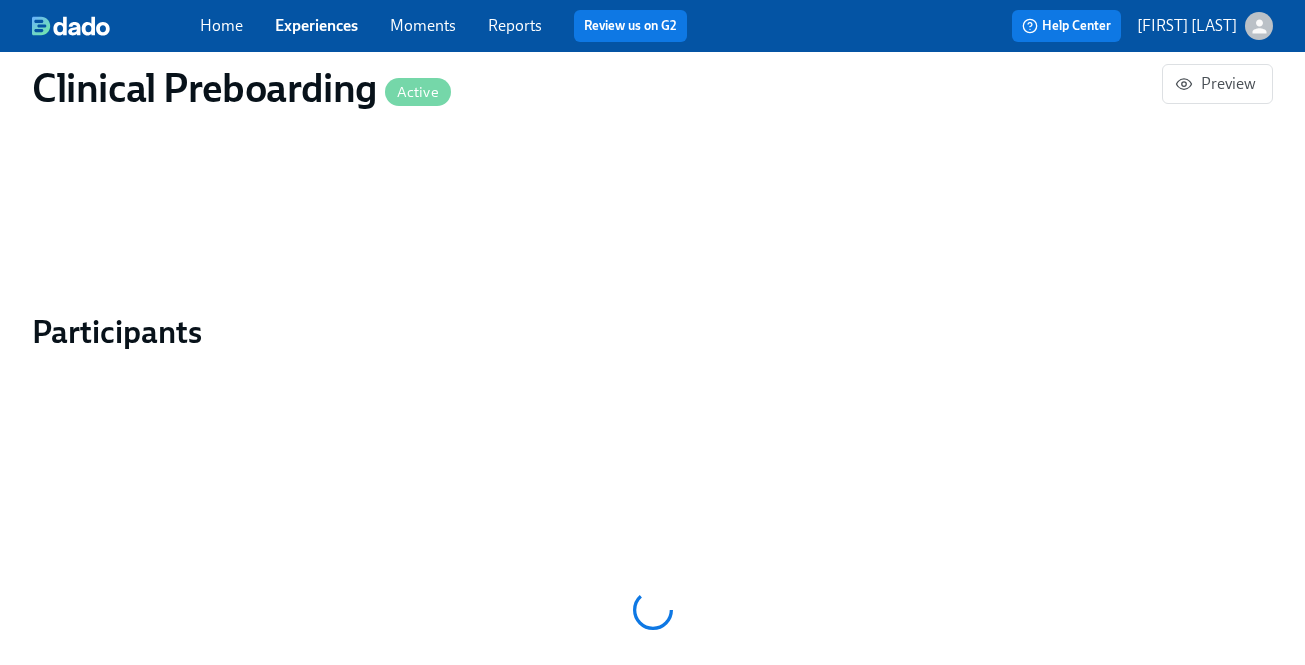 scroll, scrollTop: 1831, scrollLeft: 0, axis: vertical 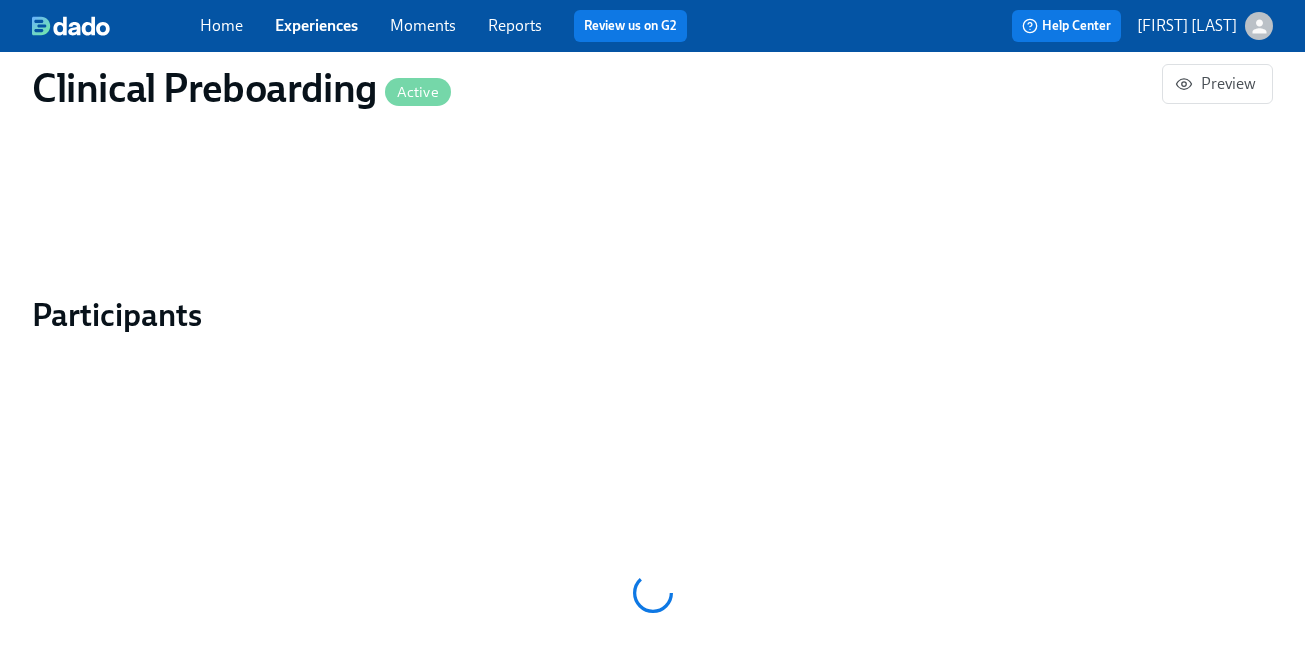 click on "Experiences" at bounding box center [316, 25] 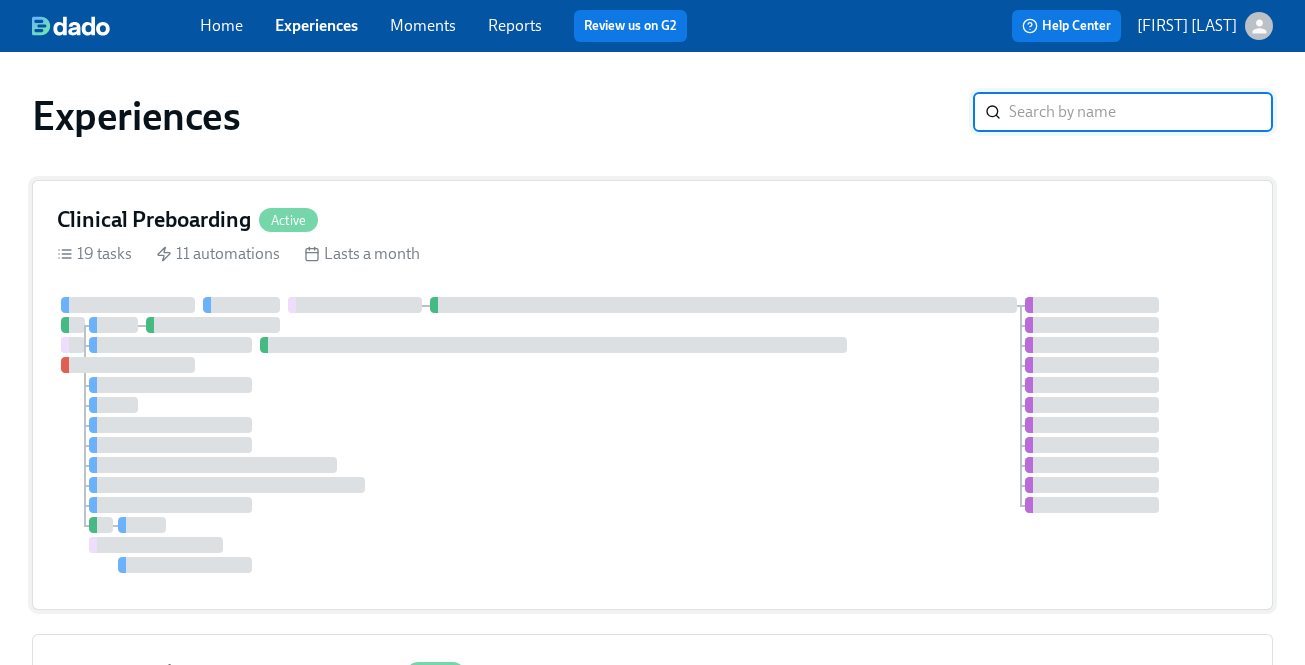 click on "Experiences" at bounding box center [316, 25] 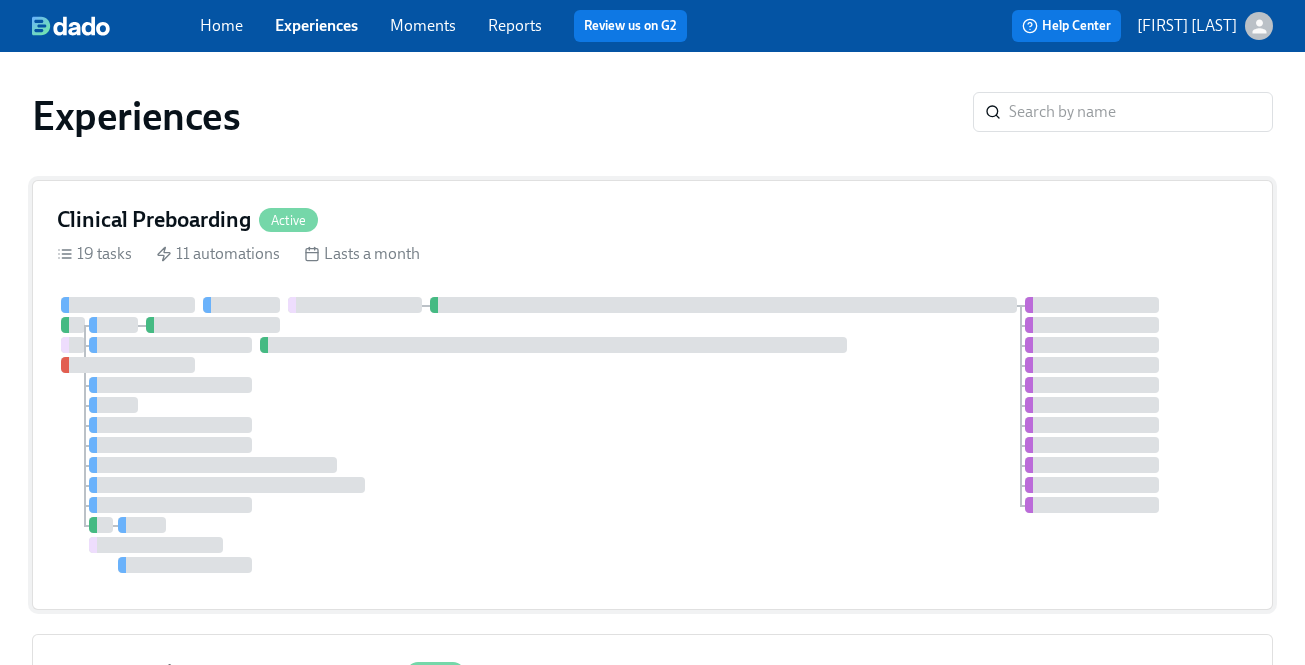 click on "Clinical Preboarding Active" at bounding box center [652, 220] 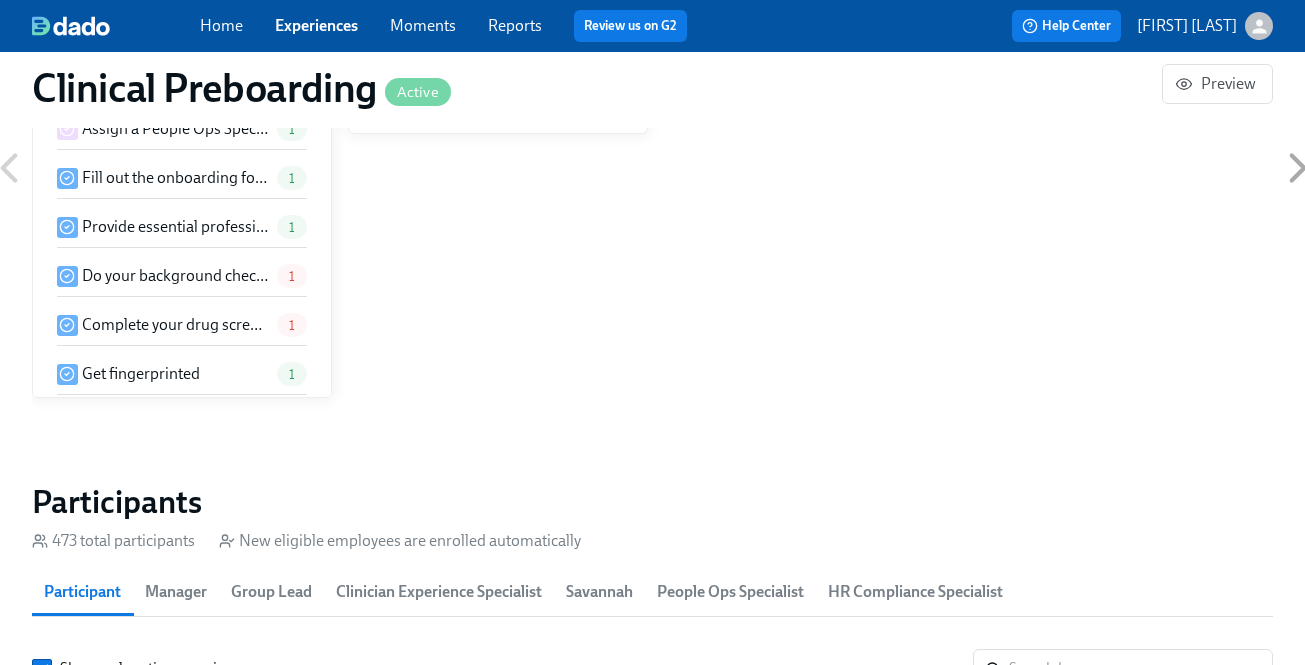 scroll, scrollTop: 1920, scrollLeft: 0, axis: vertical 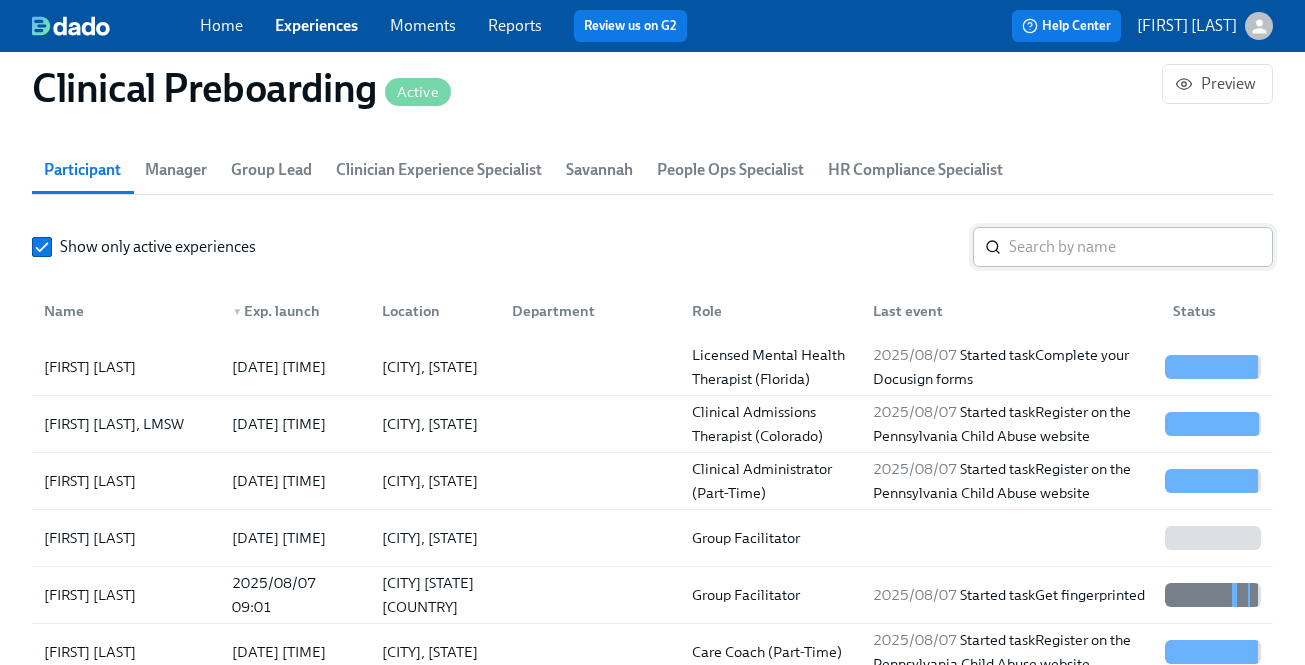 click at bounding box center (1141, 247) 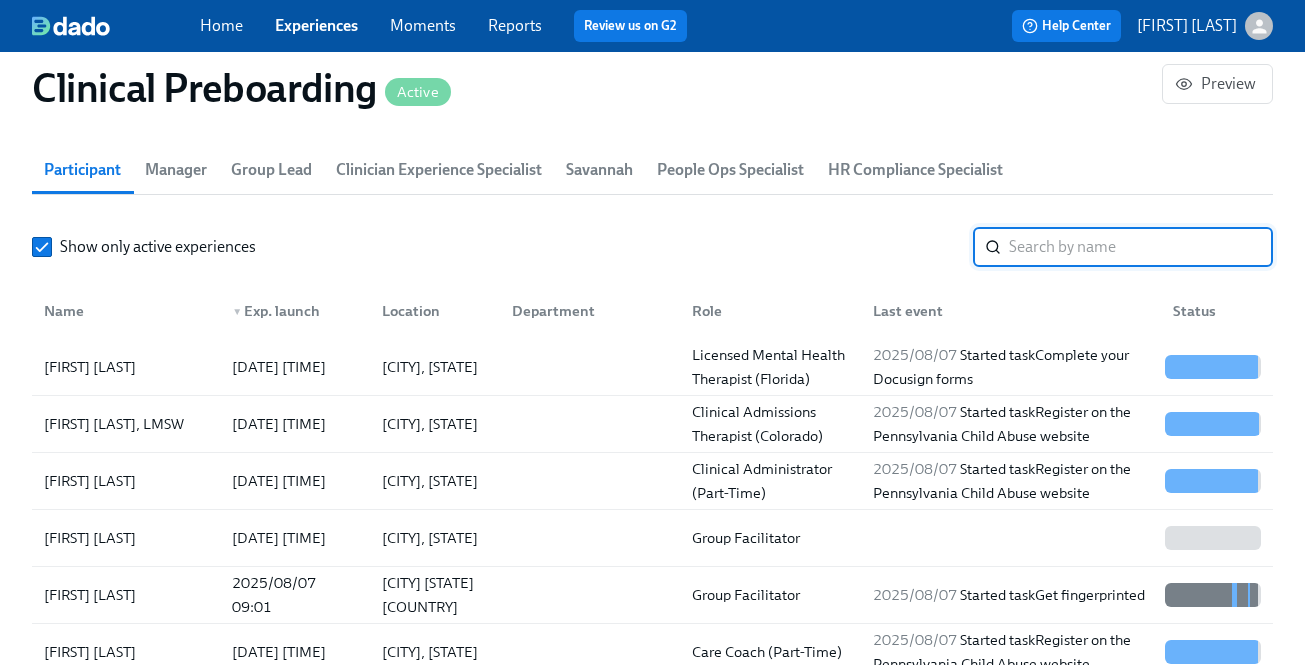 paste on "[FIRST] [LAST]" 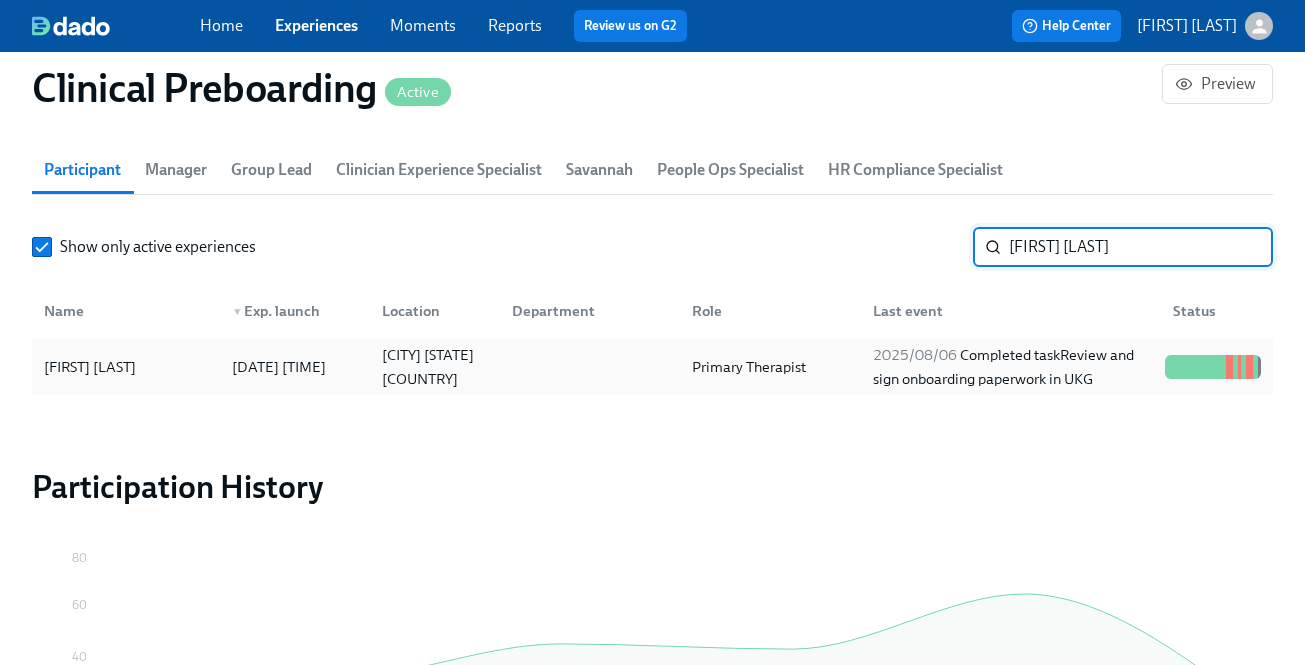 click on "2025/08/06" at bounding box center [915, 355] 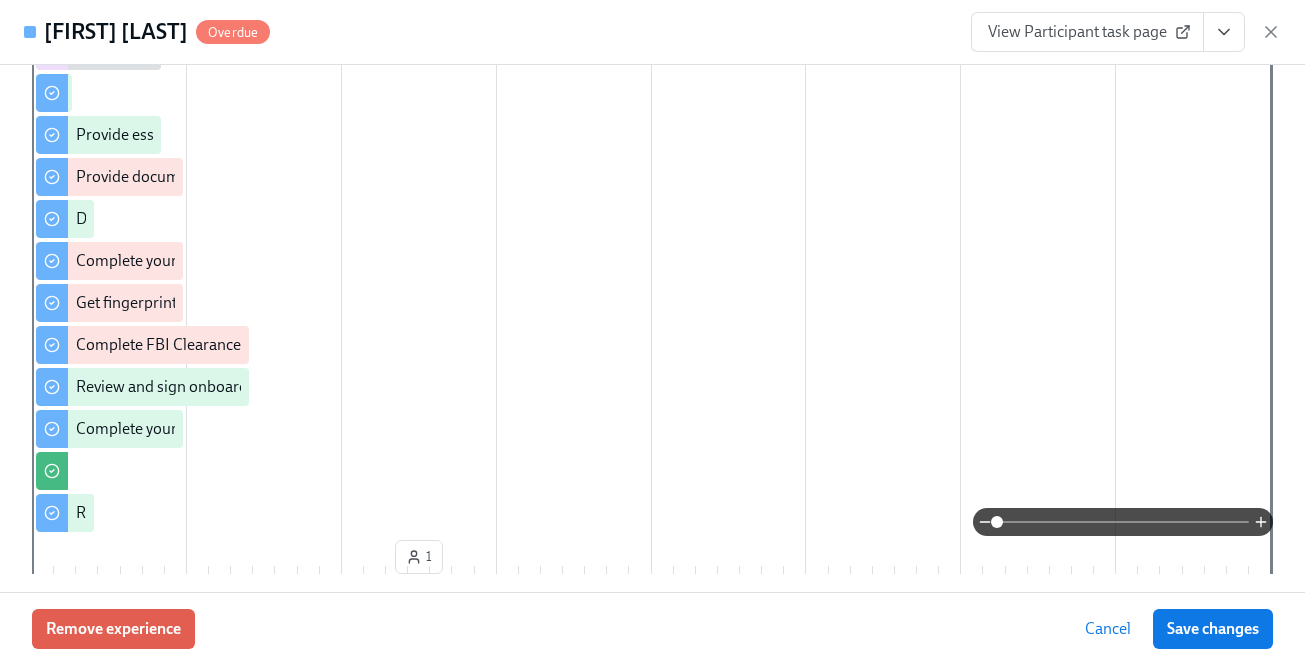 scroll, scrollTop: 500, scrollLeft: 0, axis: vertical 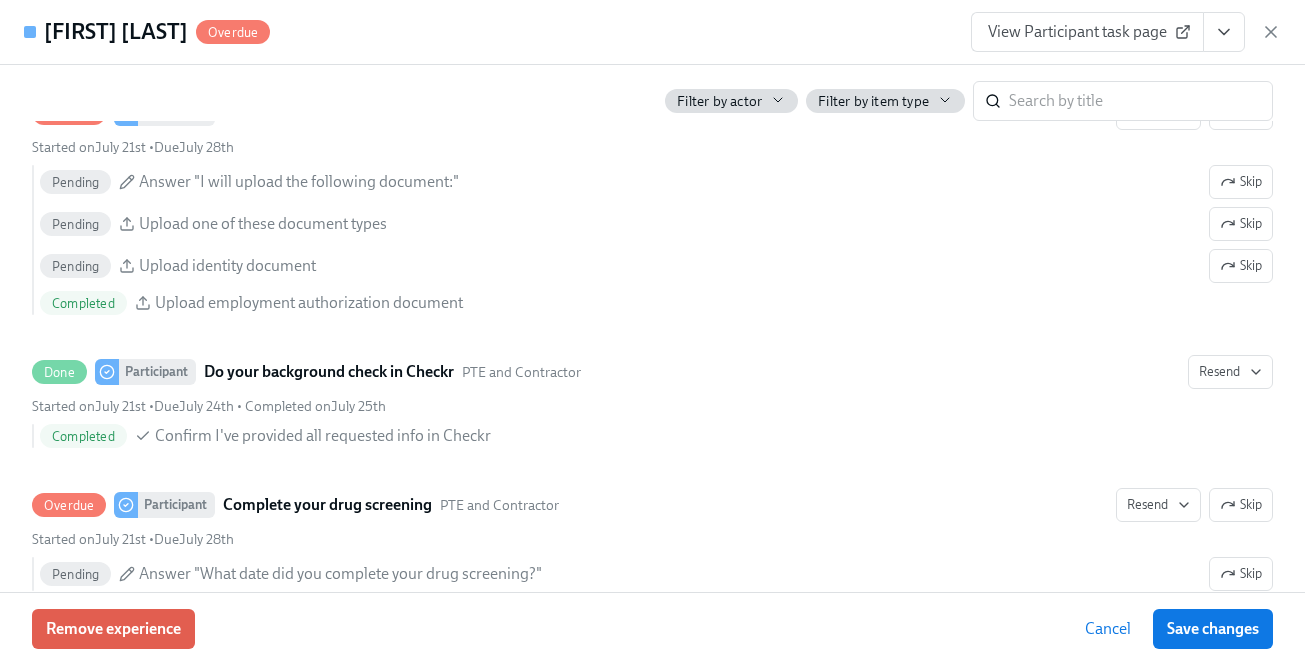 click on "View Participant task page" at bounding box center (1087, 32) 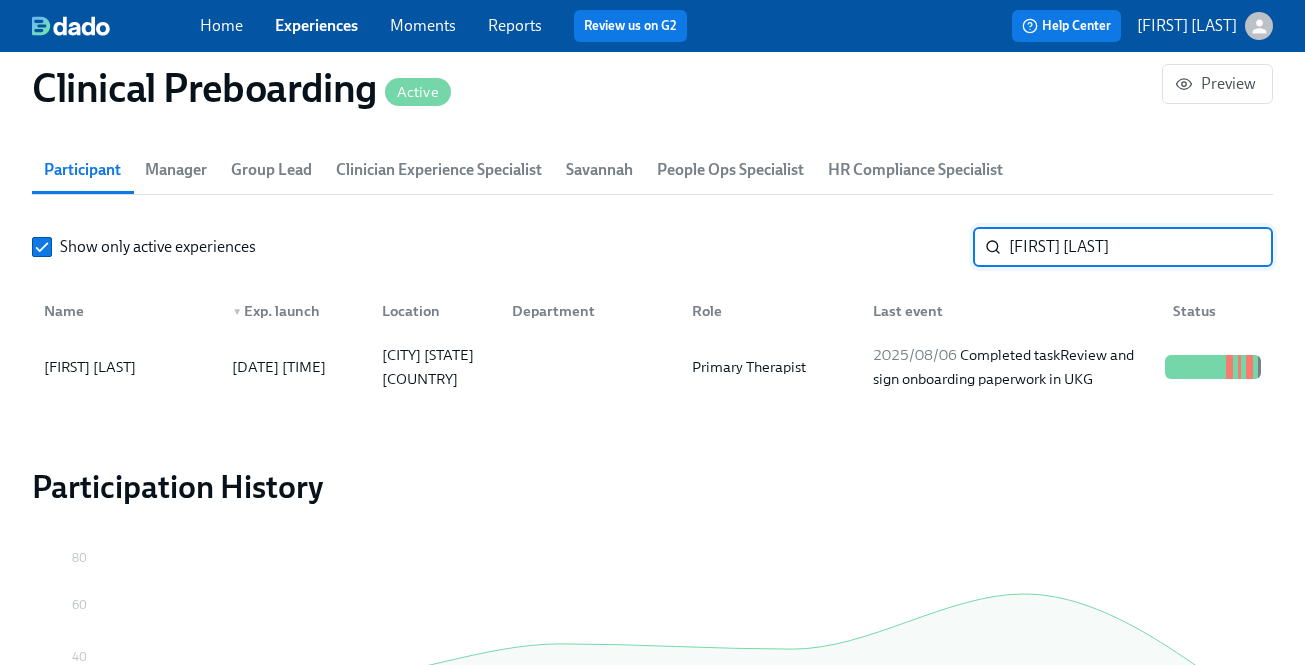 click on "[FIRST] [LAST]" at bounding box center [1141, 247] 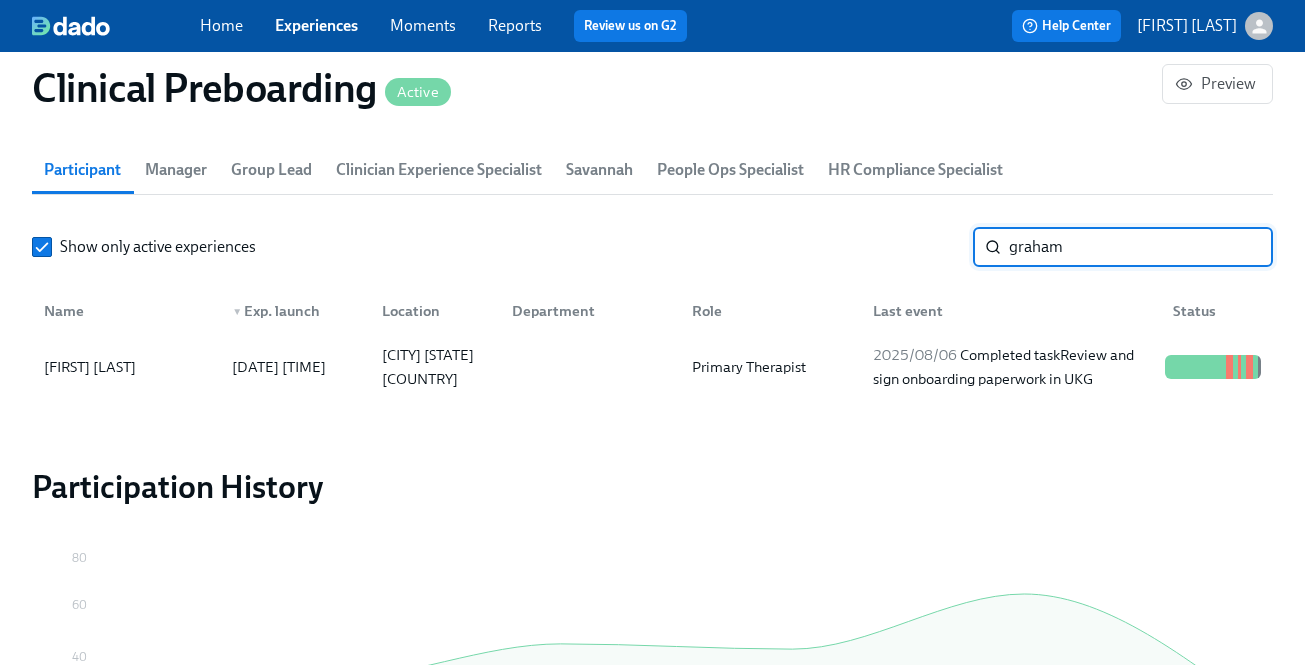 type on "graham" 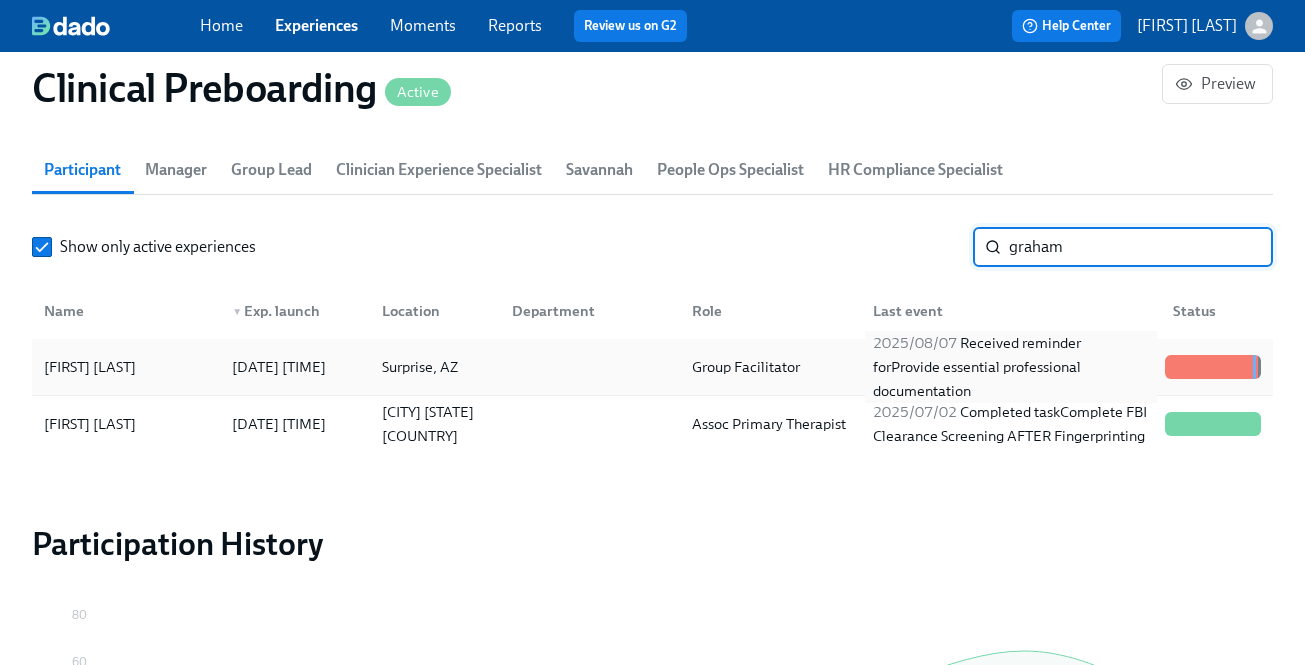click on "[DATE]   Received reminder for  Provide essential professional documentation" at bounding box center (1011, 367) 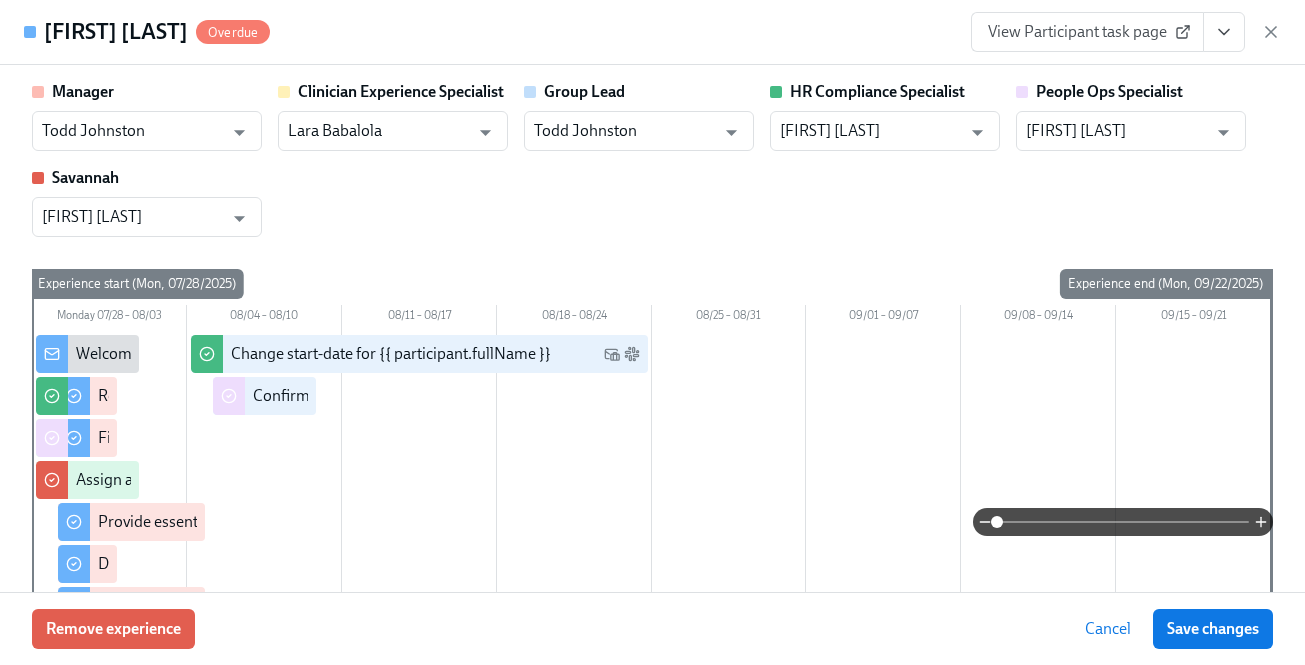 click at bounding box center (1224, 32) 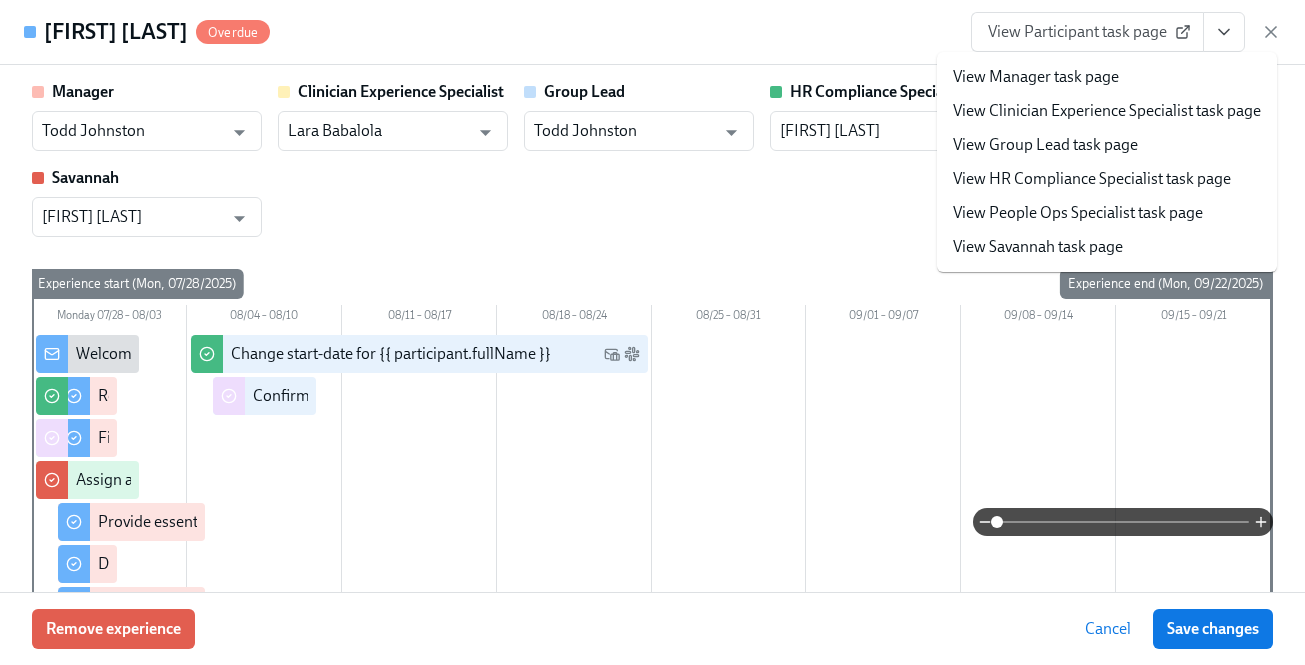 click on "View Participant task page" at bounding box center [1087, 32] 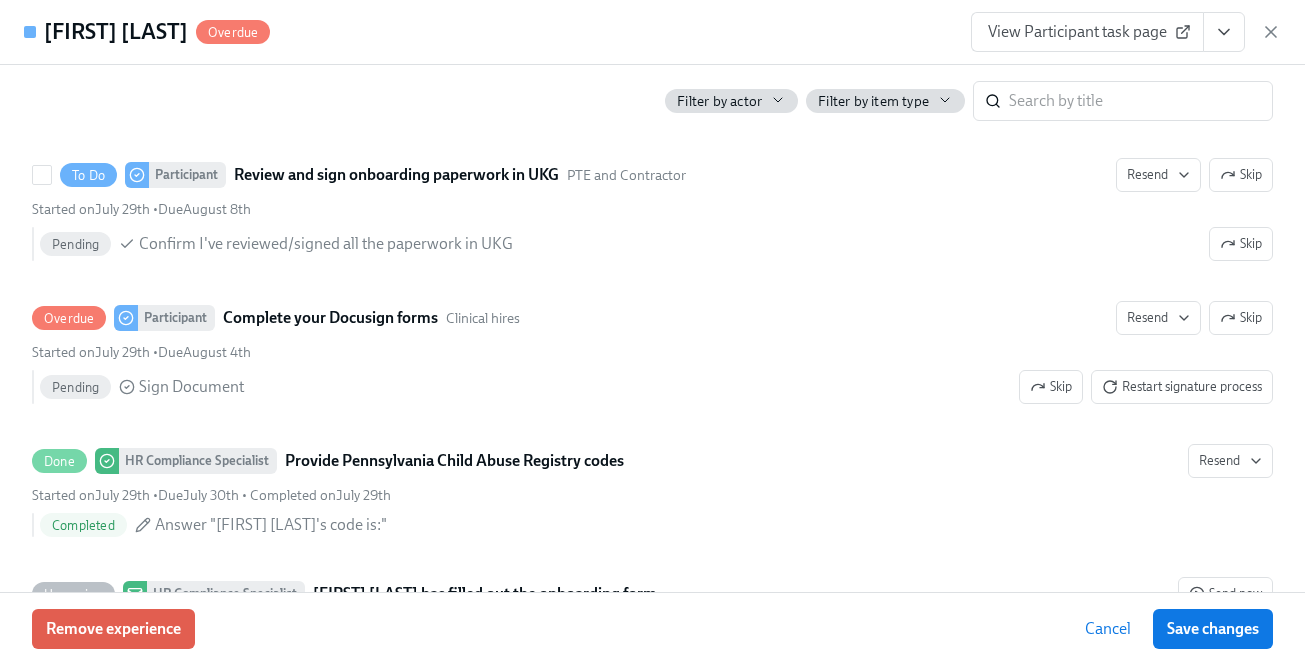 scroll, scrollTop: 3571, scrollLeft: 0, axis: vertical 